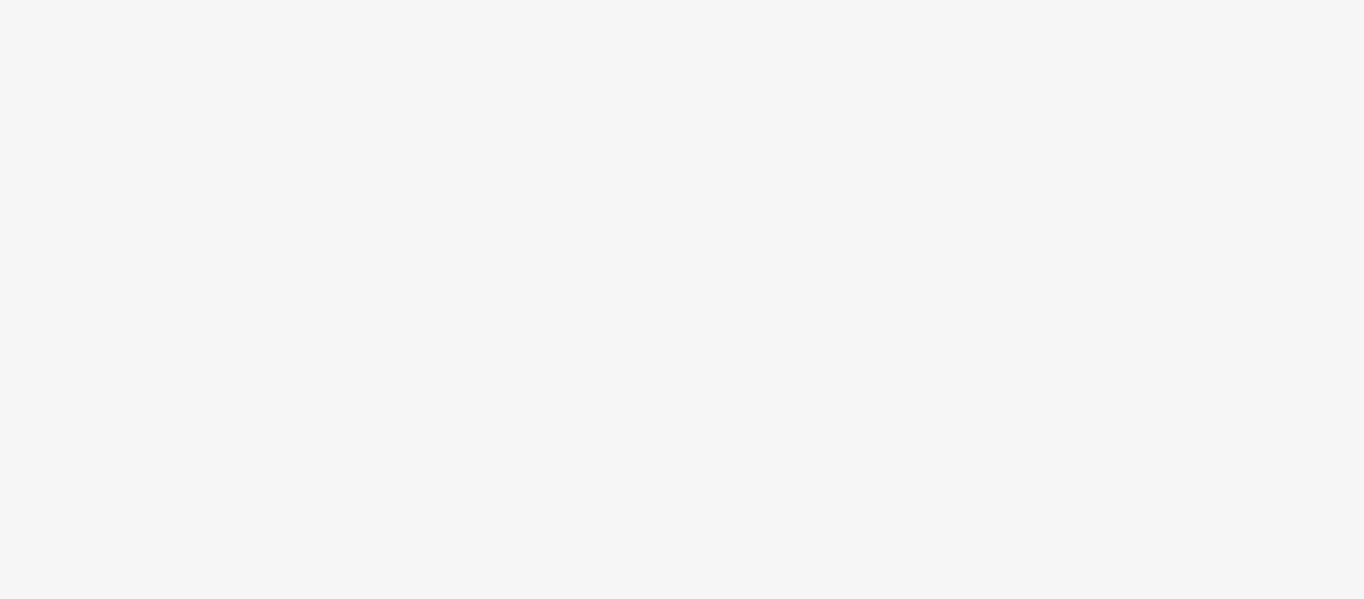 scroll, scrollTop: 0, scrollLeft: 0, axis: both 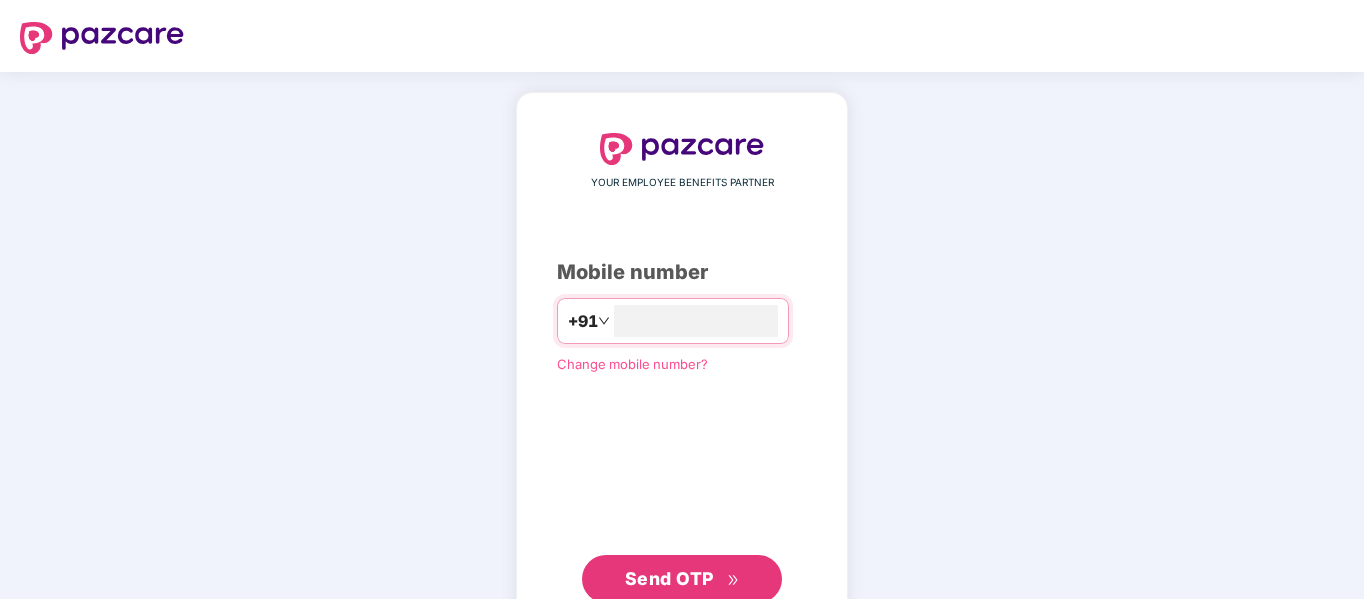type on "**********" 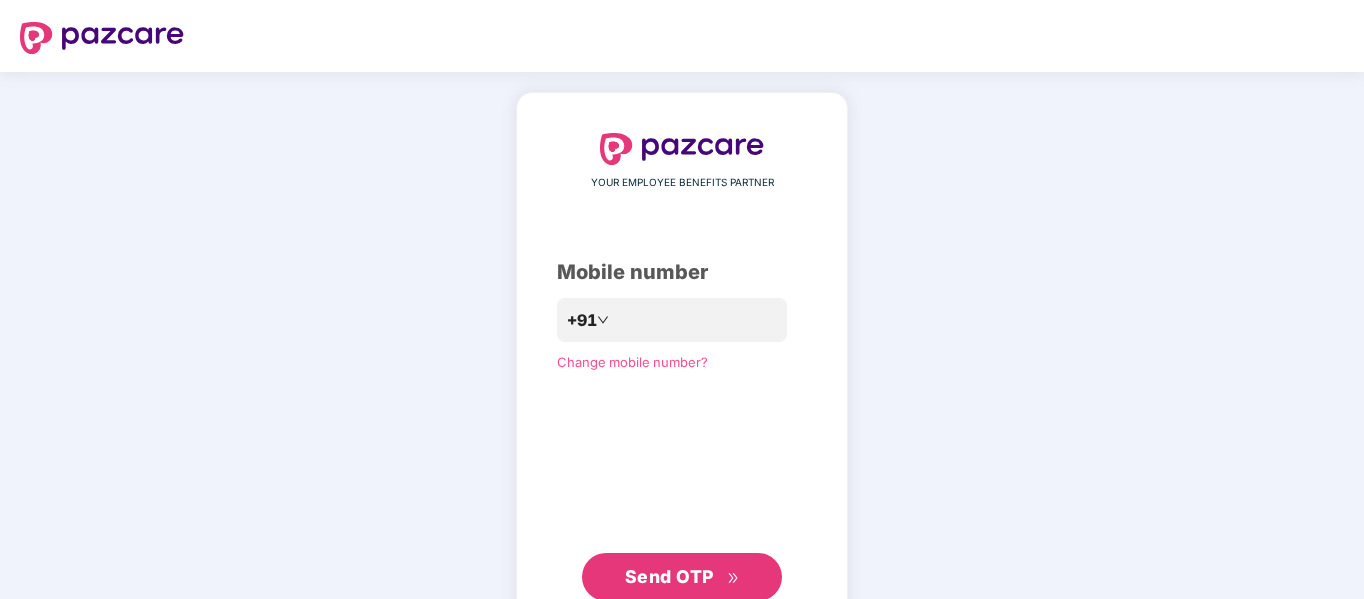 click on "Send OTP" at bounding box center (669, 576) 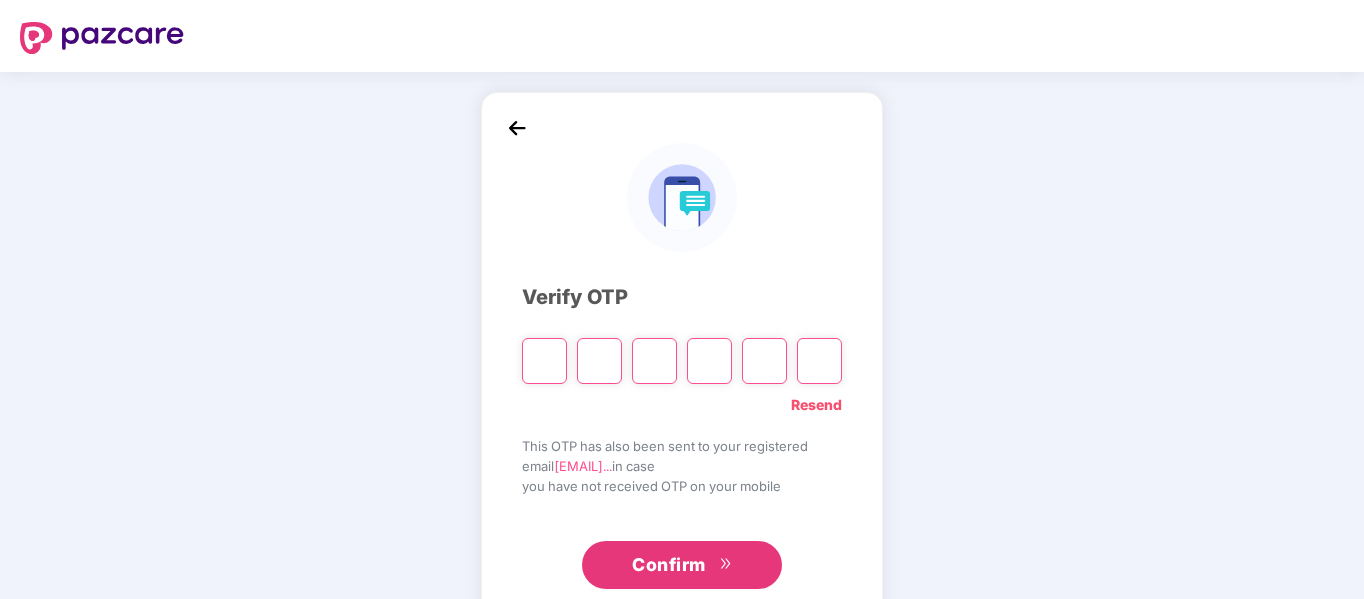 type on "*" 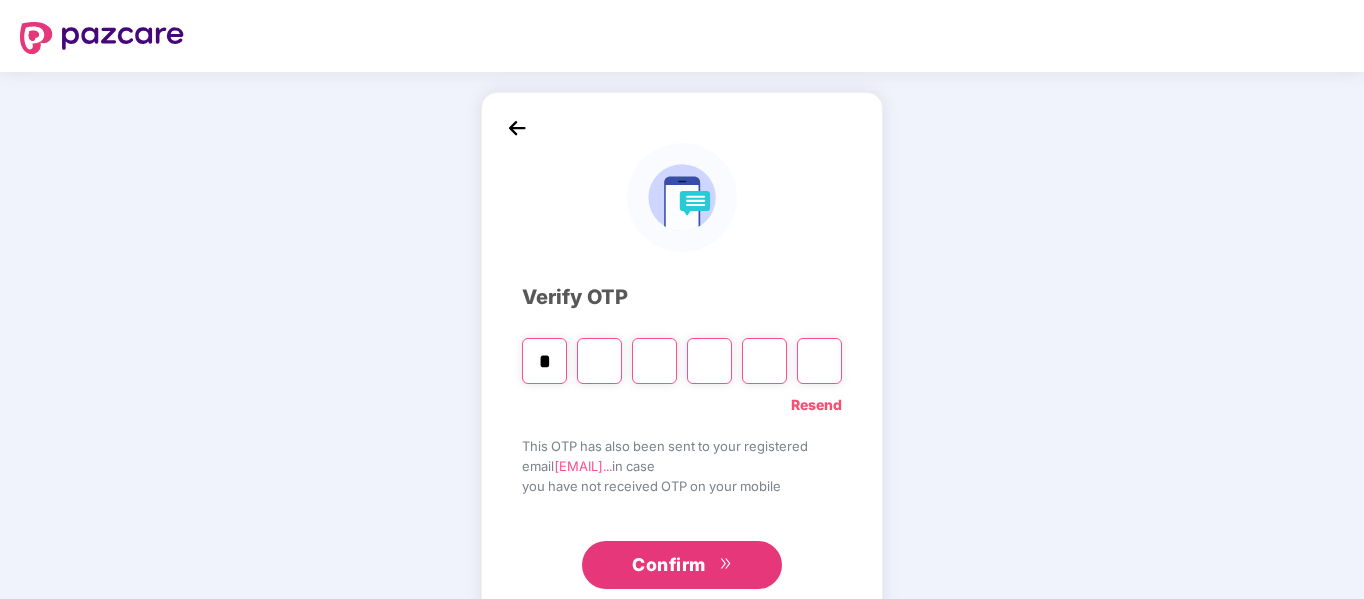 type on "*" 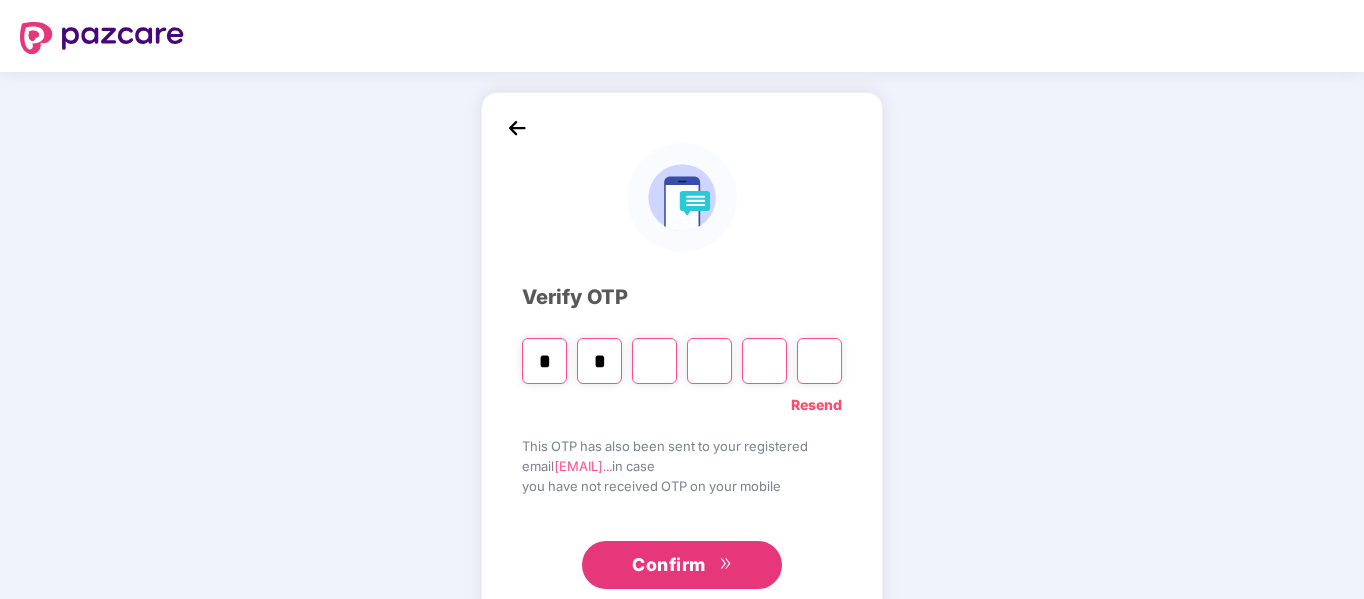 type on "*" 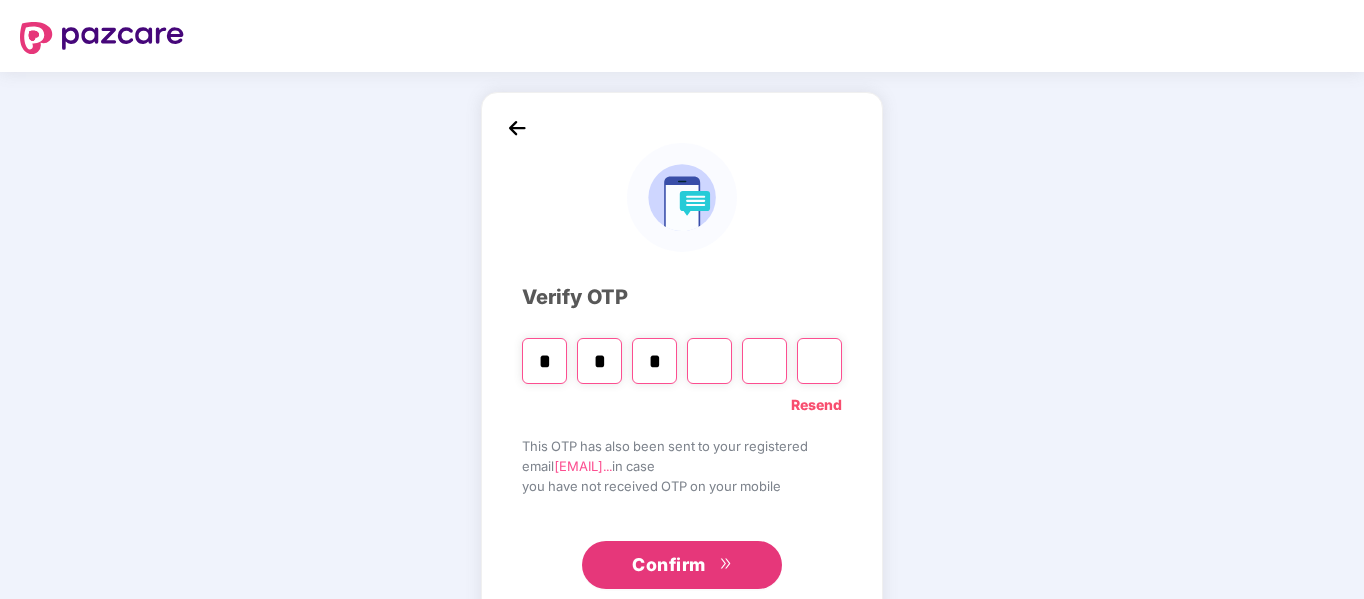 type on "*" 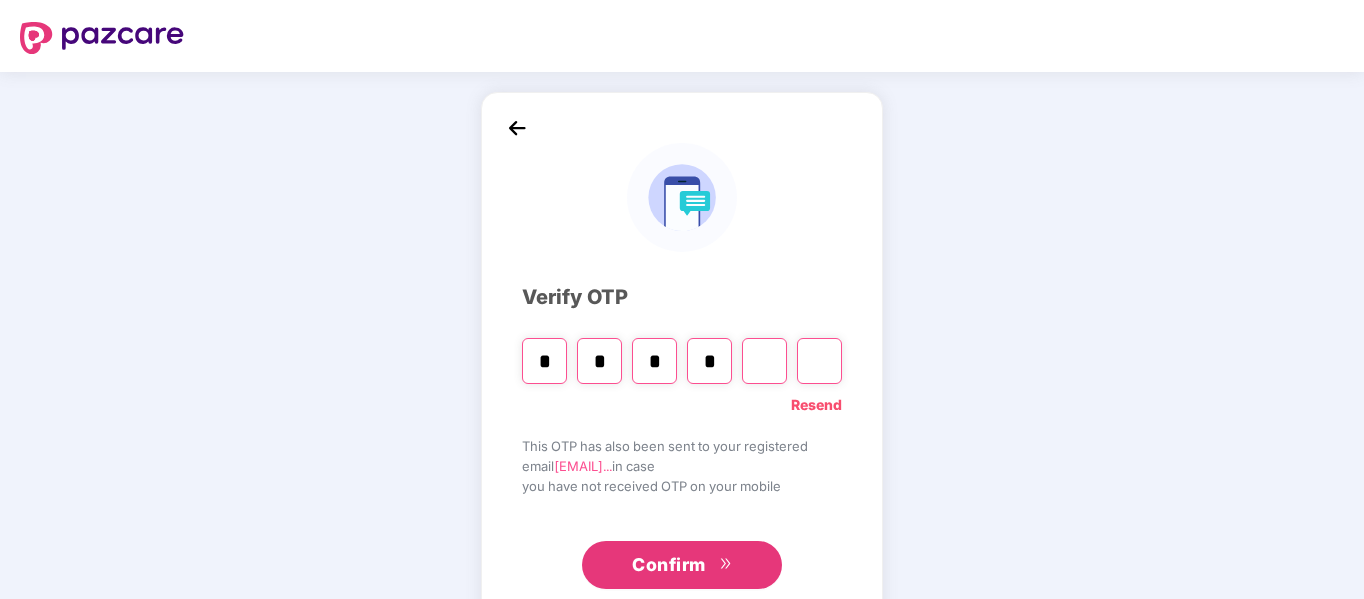 type on "*" 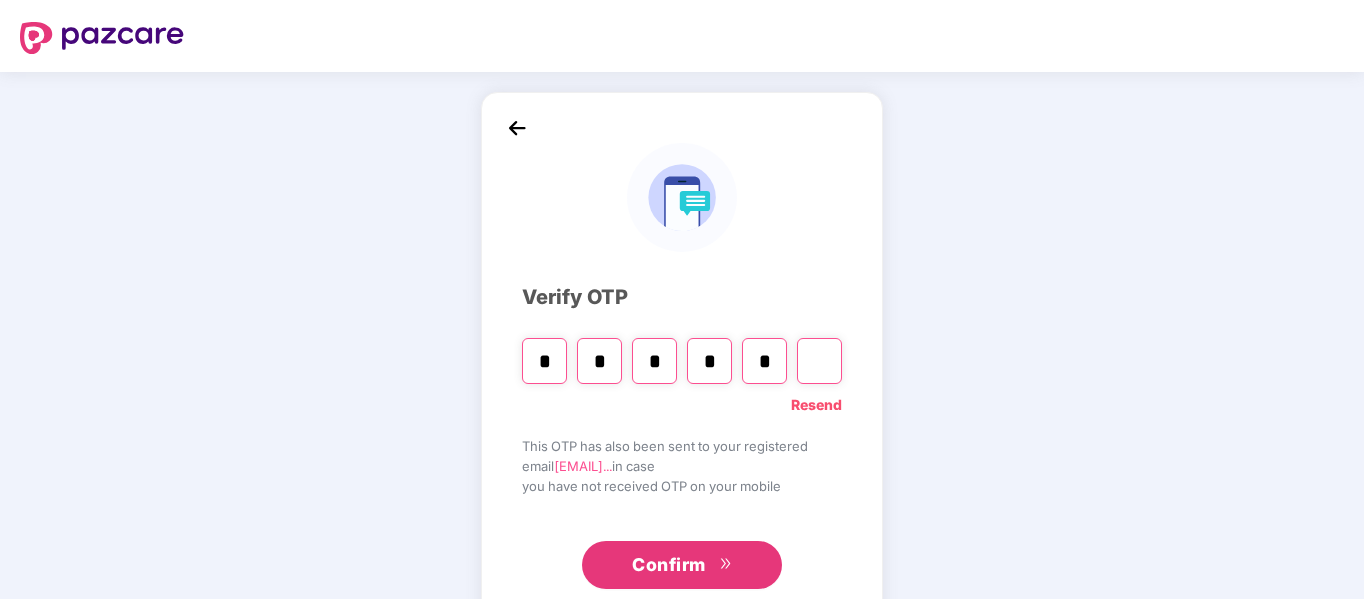 type on "*" 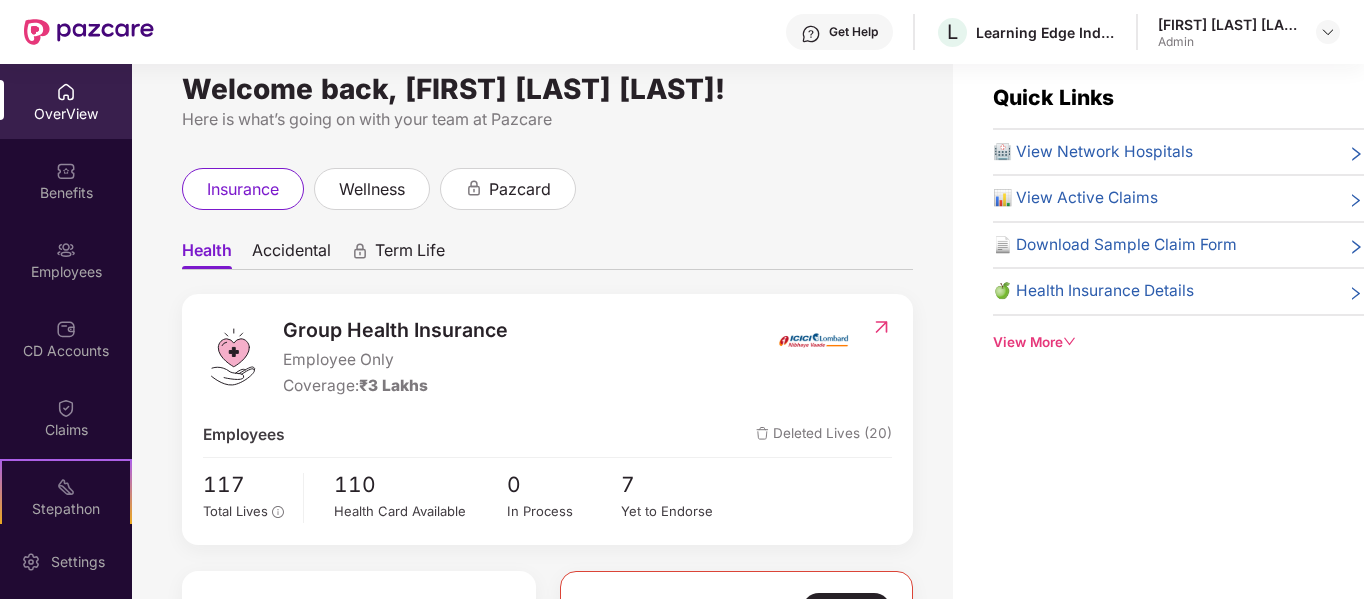 scroll, scrollTop: 0, scrollLeft: 0, axis: both 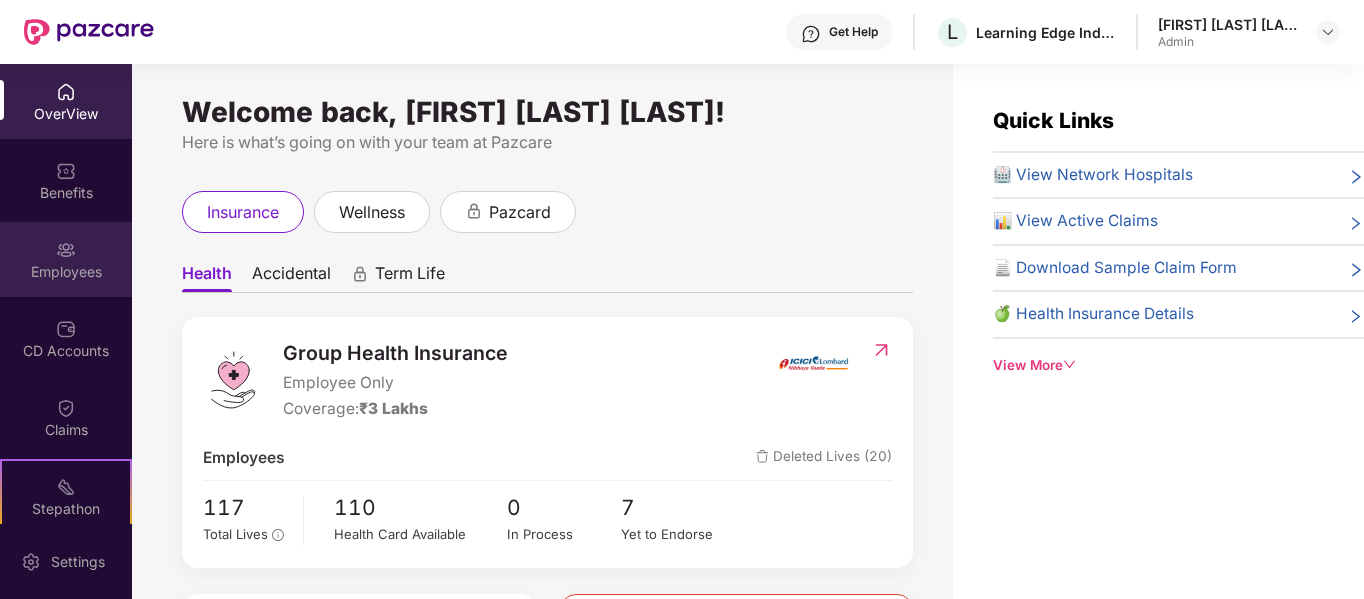 click on "Employees" at bounding box center (66, 272) 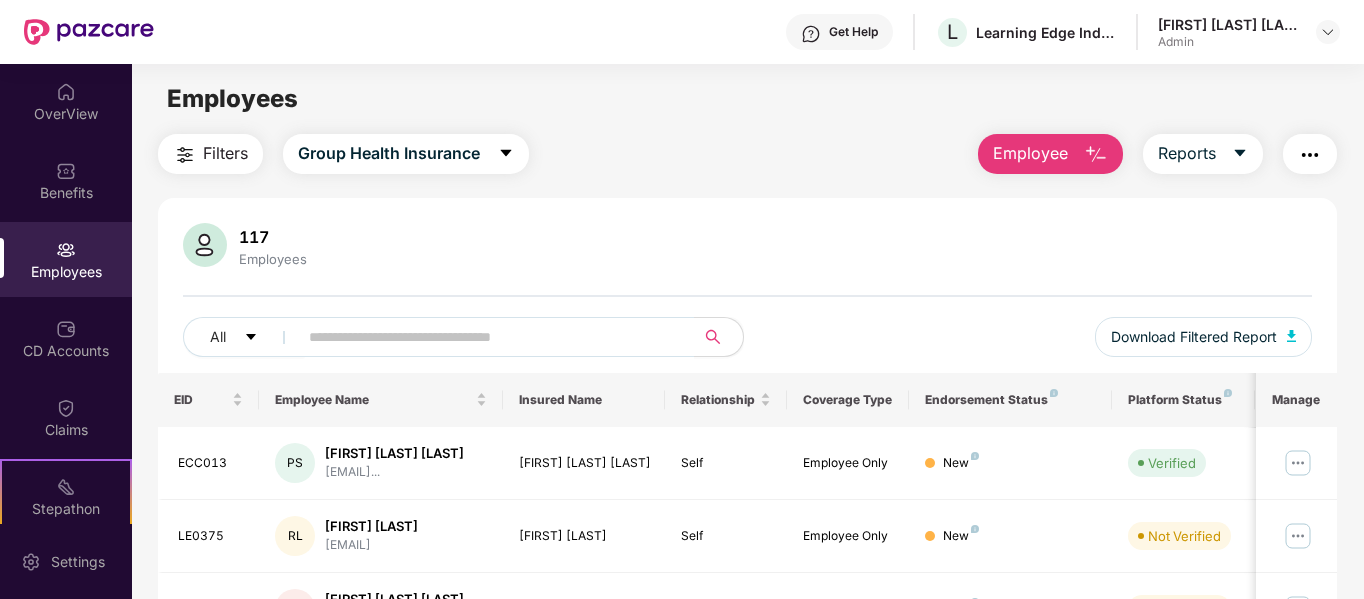 click on "Employee" at bounding box center (1030, 153) 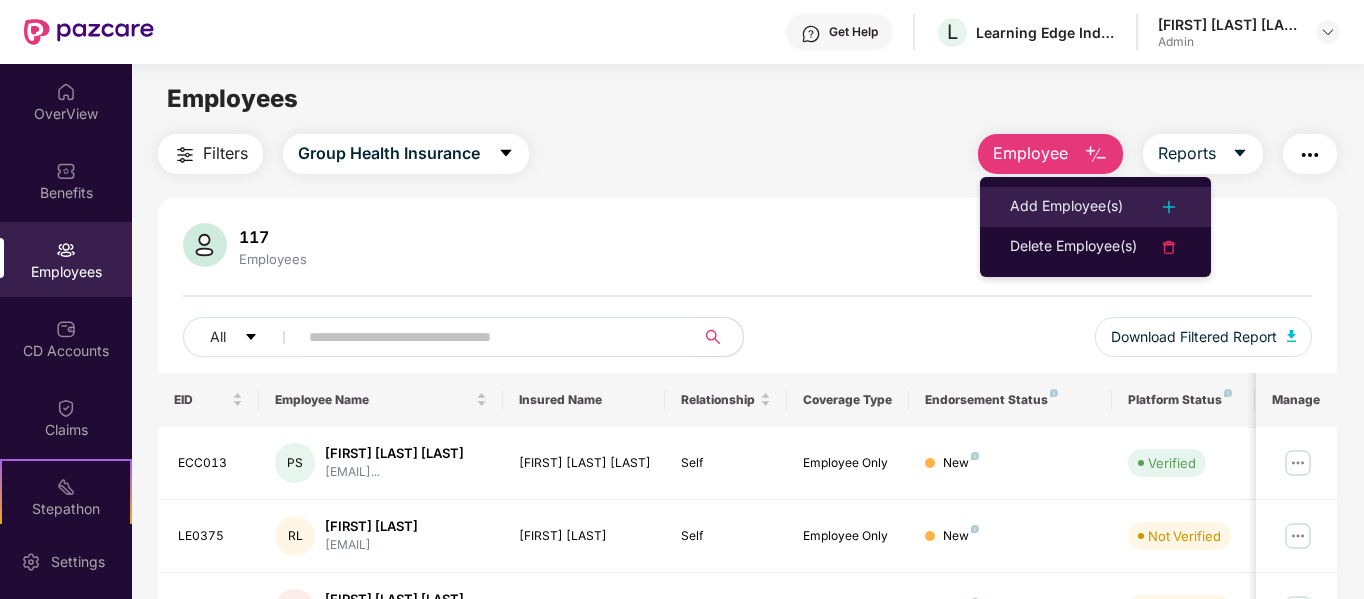 click on "Add Employee(s)" at bounding box center (1066, 207) 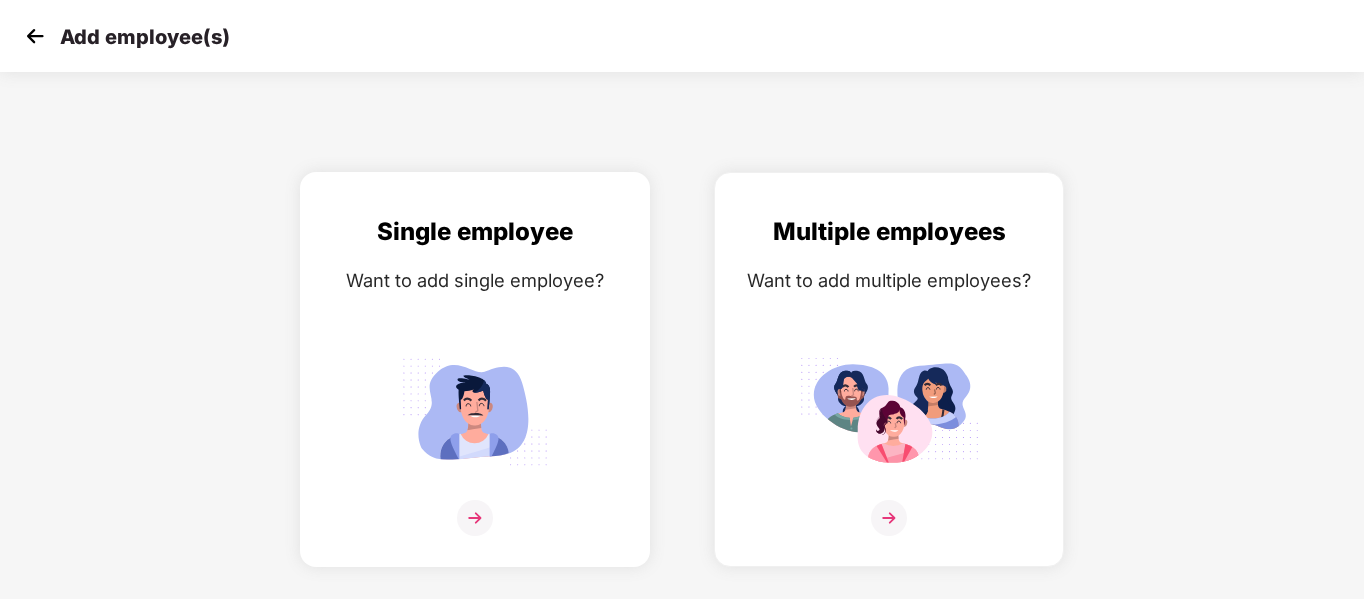 click at bounding box center [475, 530] 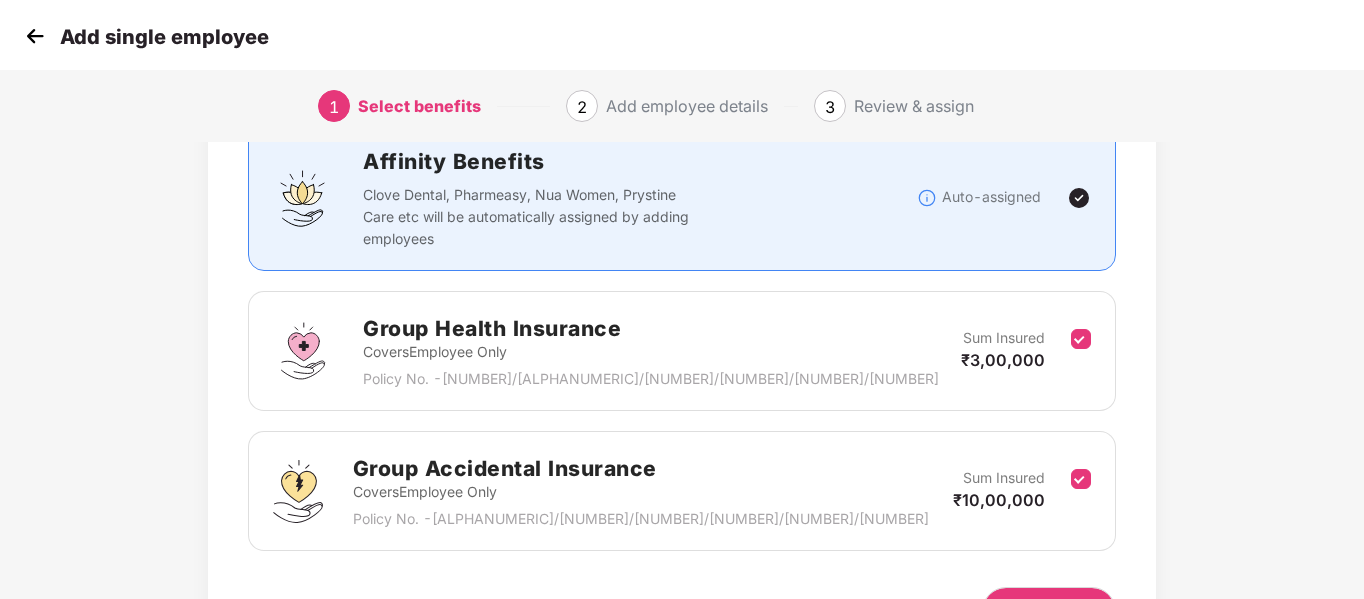 scroll, scrollTop: 280, scrollLeft: 0, axis: vertical 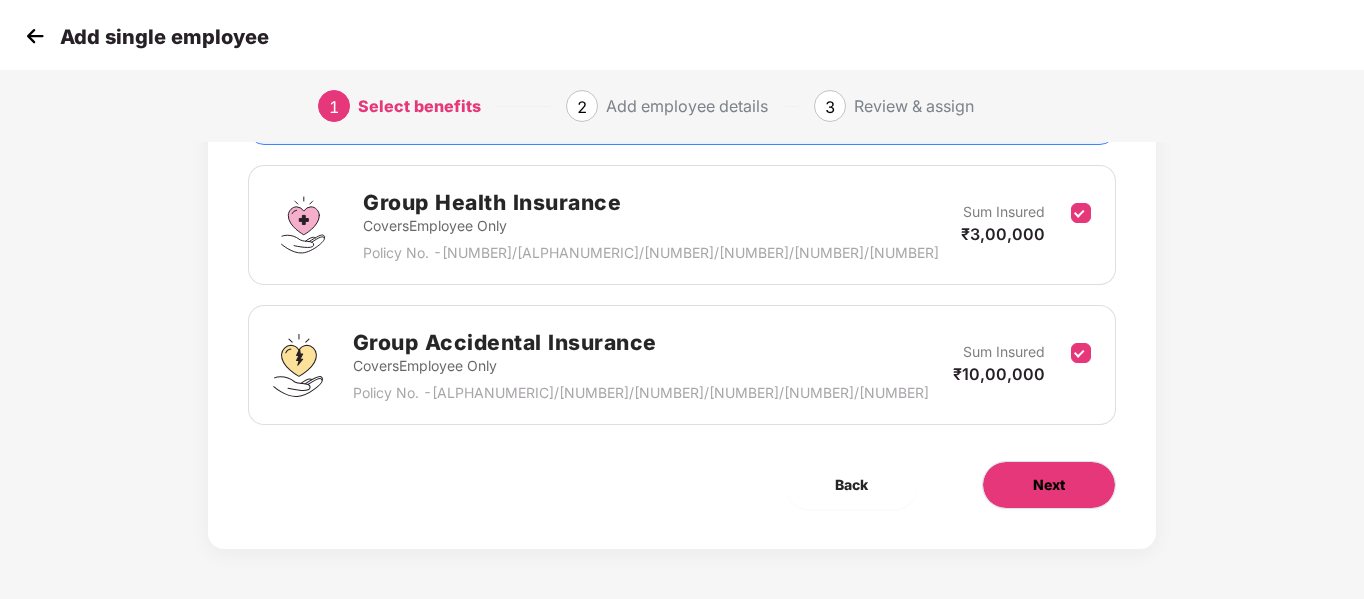 click on "Next" at bounding box center [1049, 485] 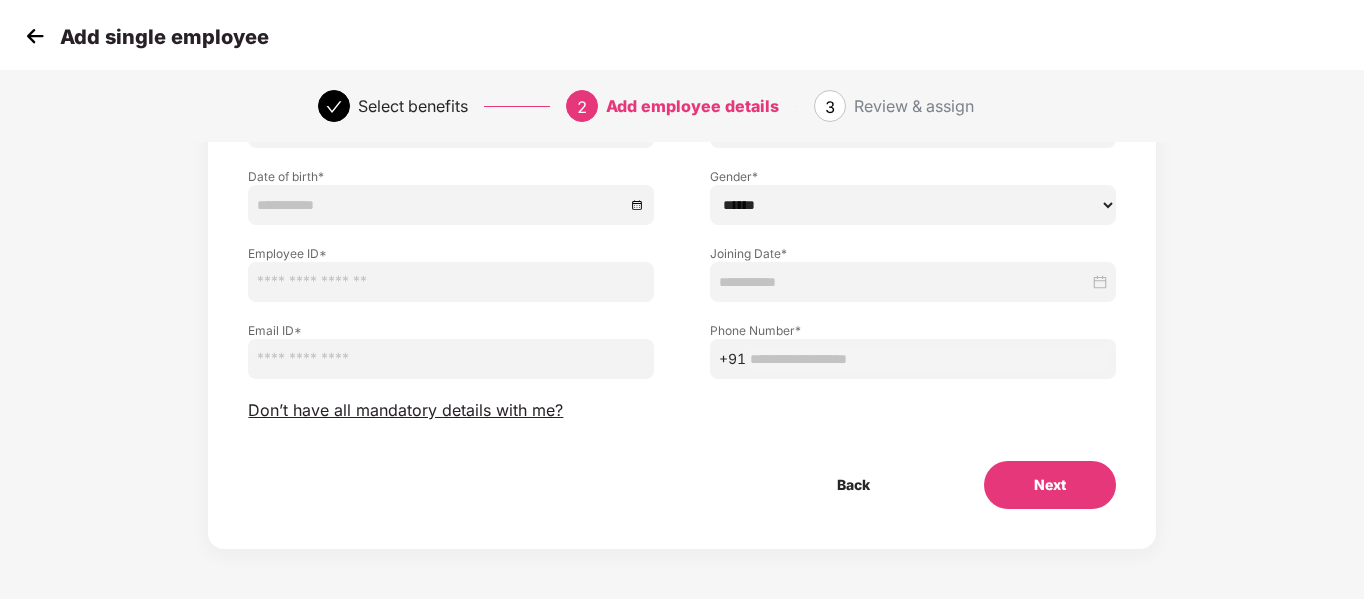 scroll, scrollTop: 0, scrollLeft: 0, axis: both 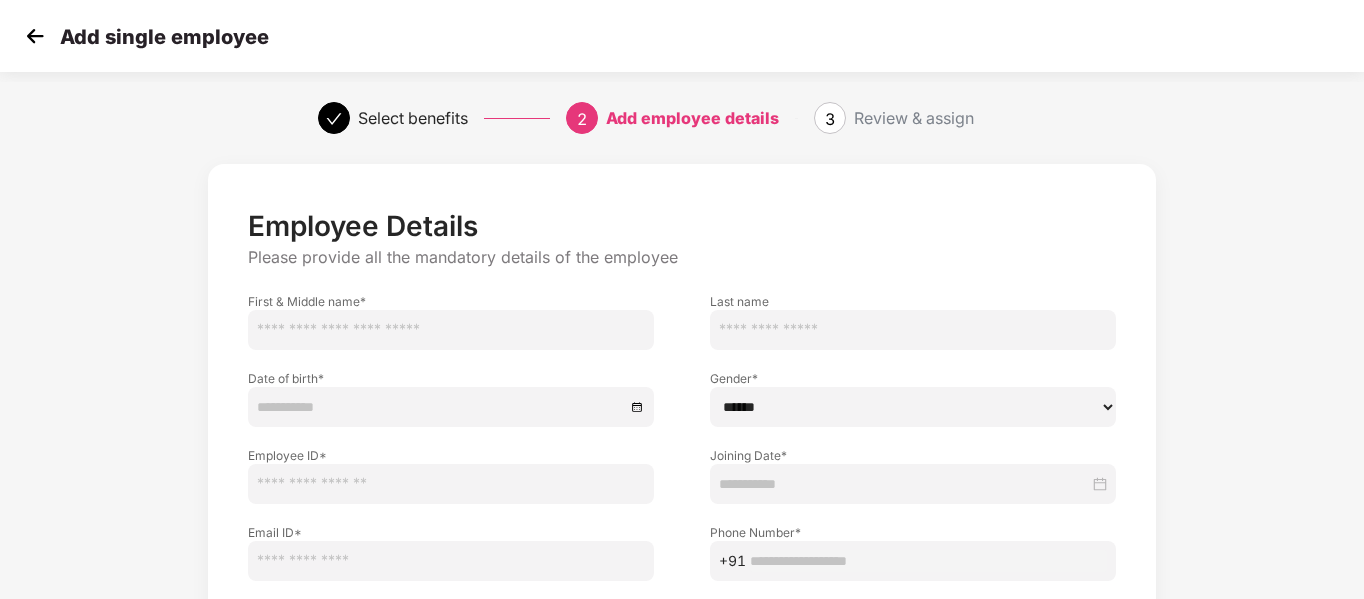 click at bounding box center (451, 330) 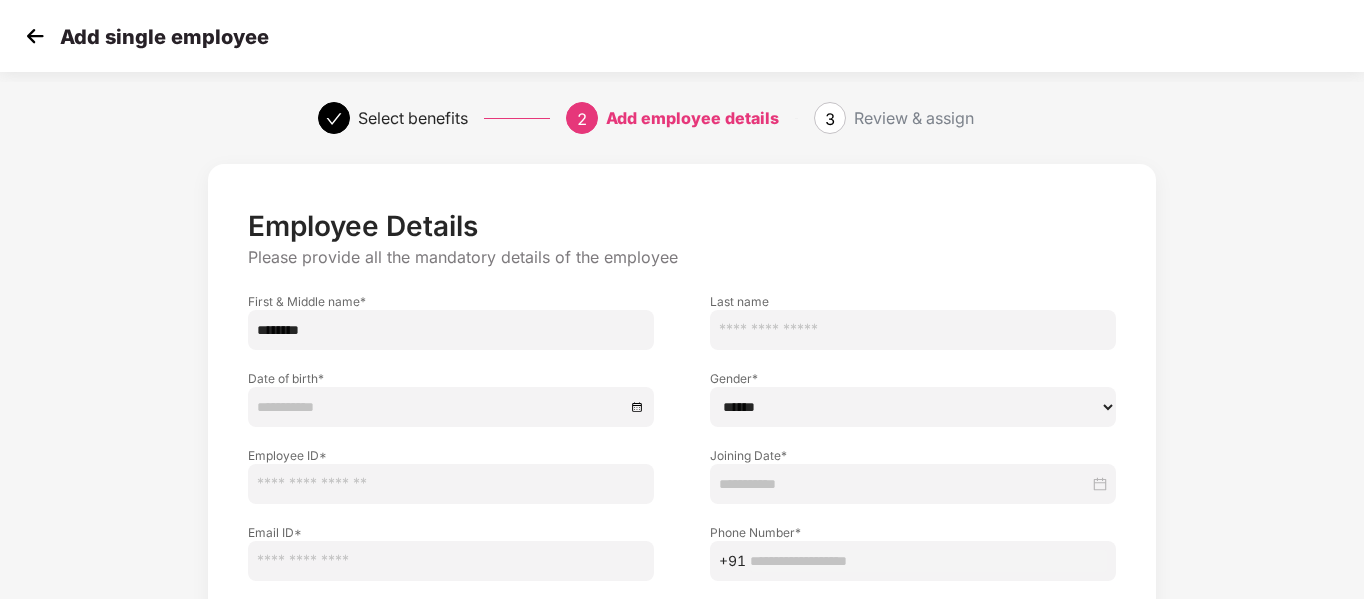 type on "********" 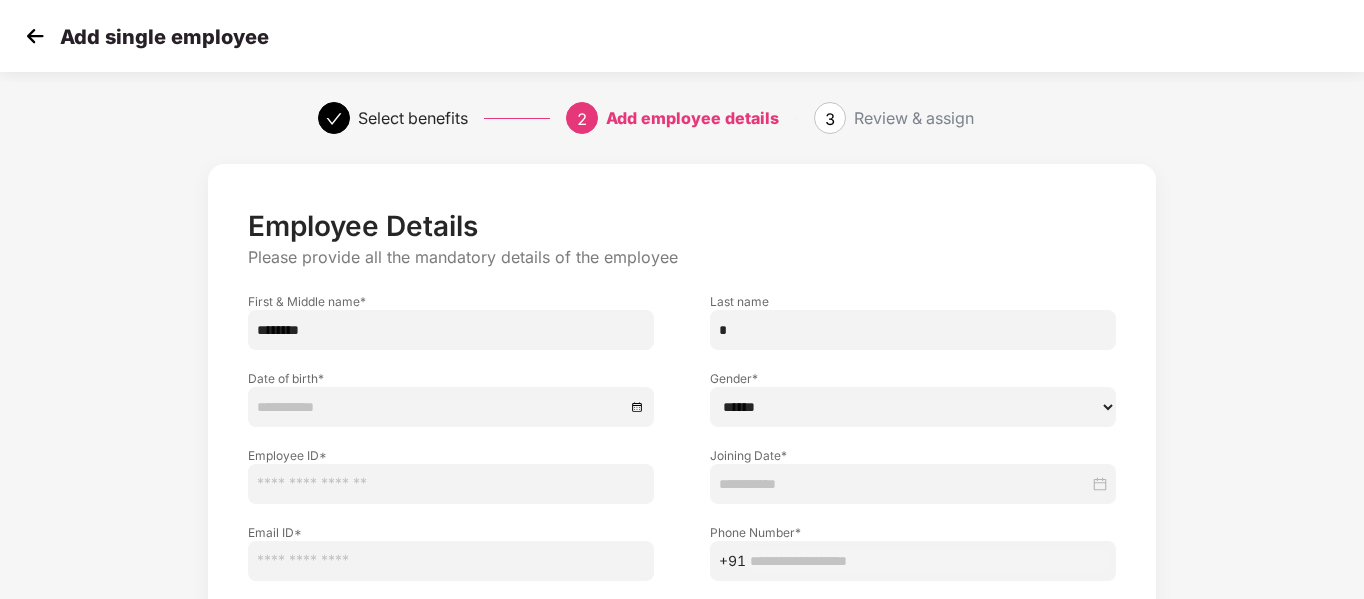 type on "*" 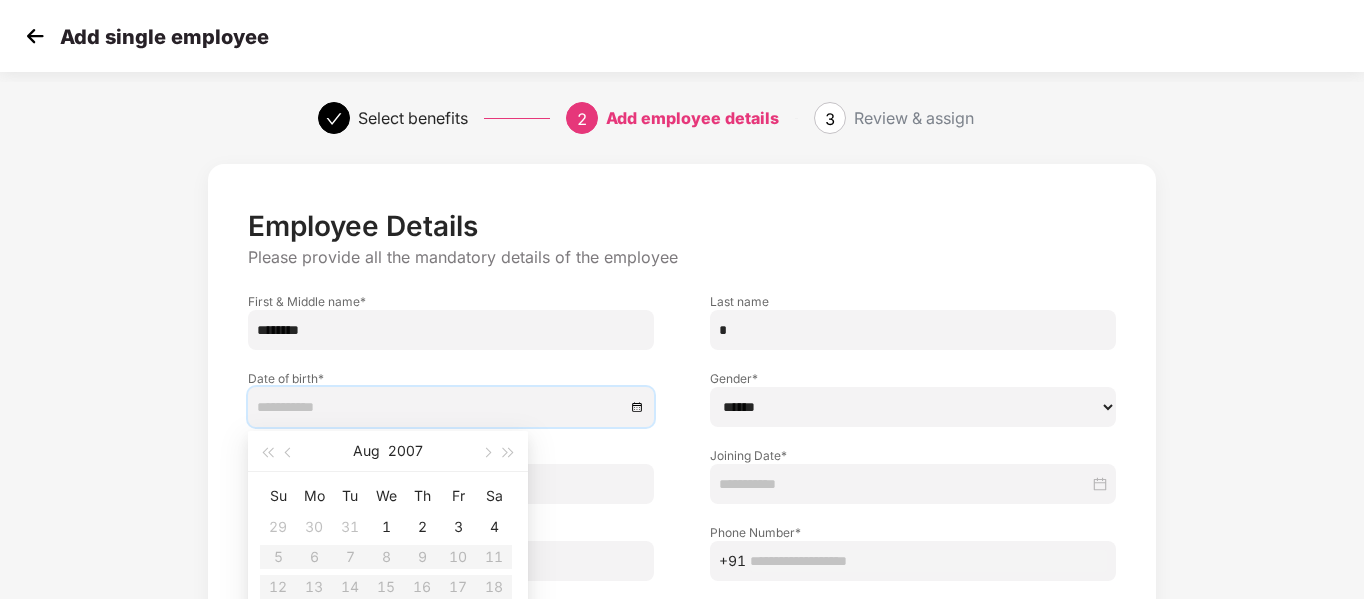 scroll, scrollTop: 100, scrollLeft: 0, axis: vertical 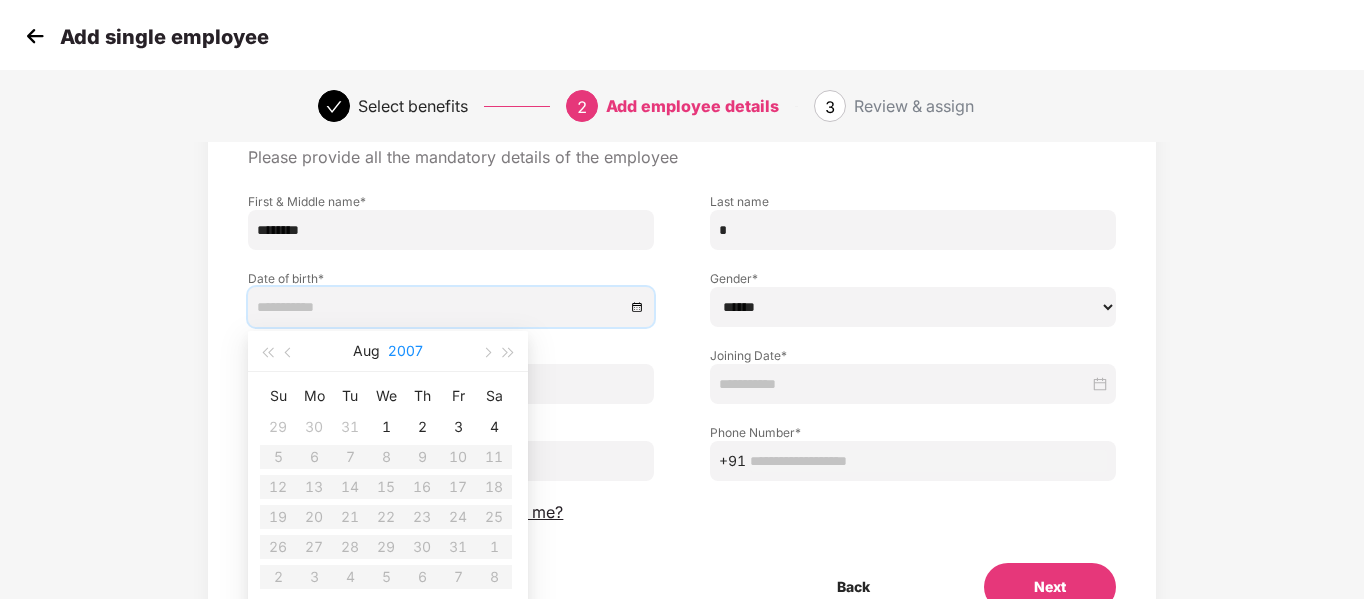 click on "2007" at bounding box center (405, 351) 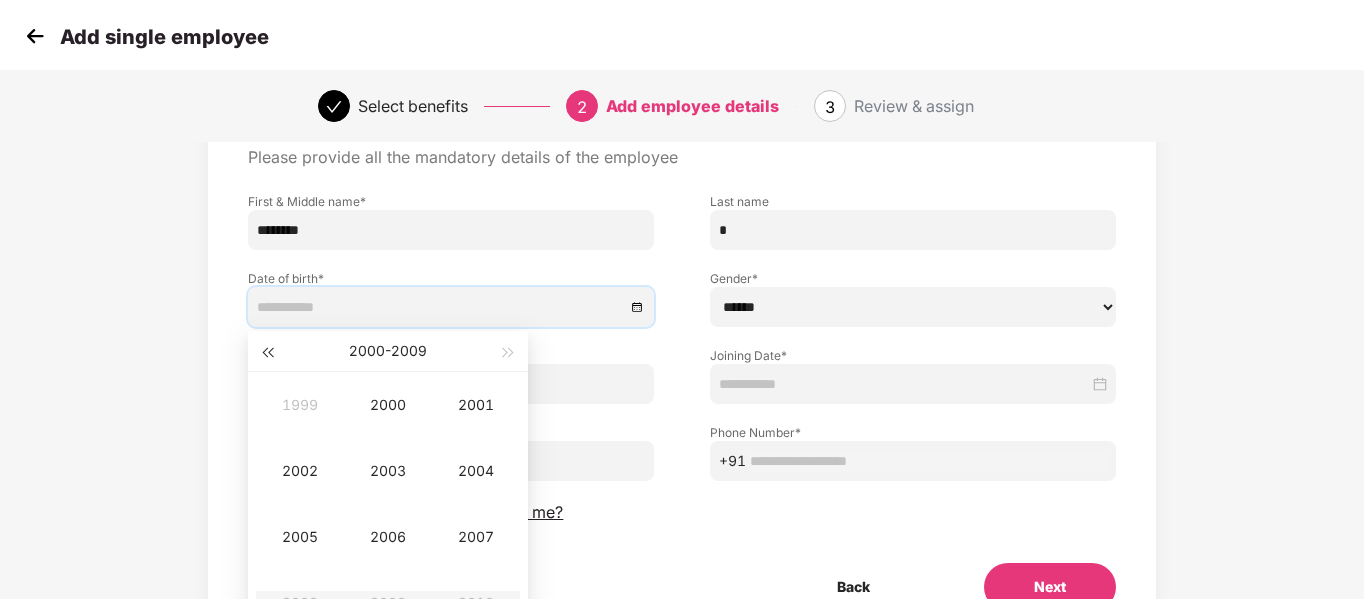 click at bounding box center [267, 353] 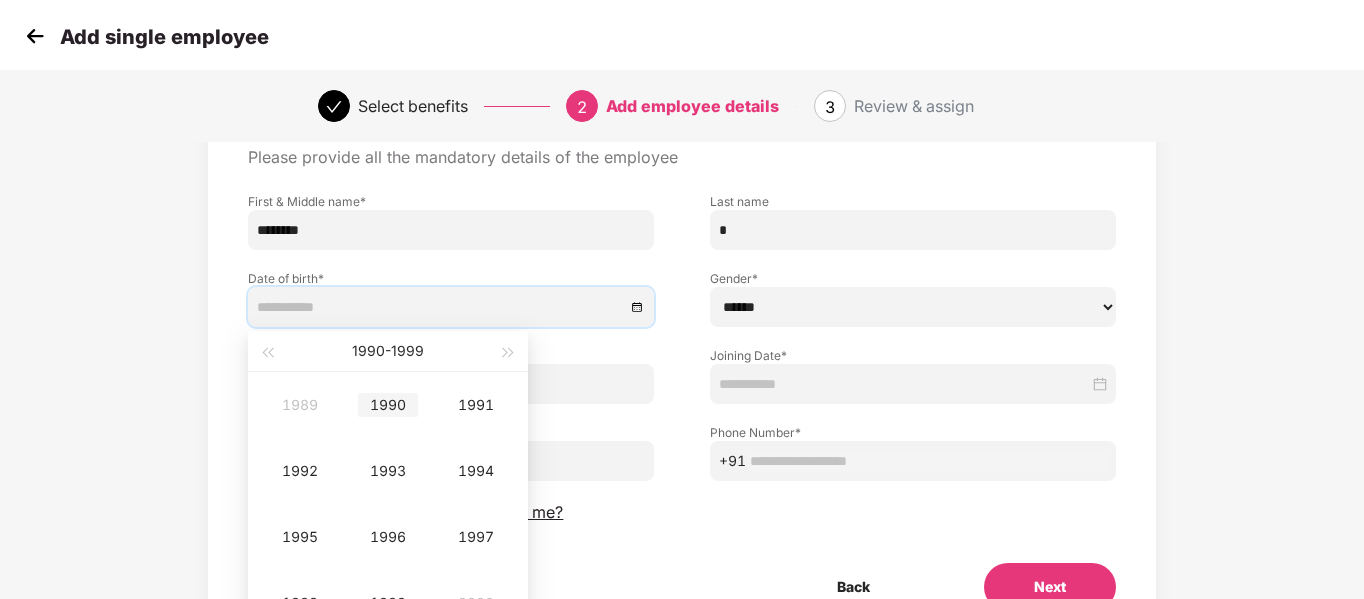 type on "**********" 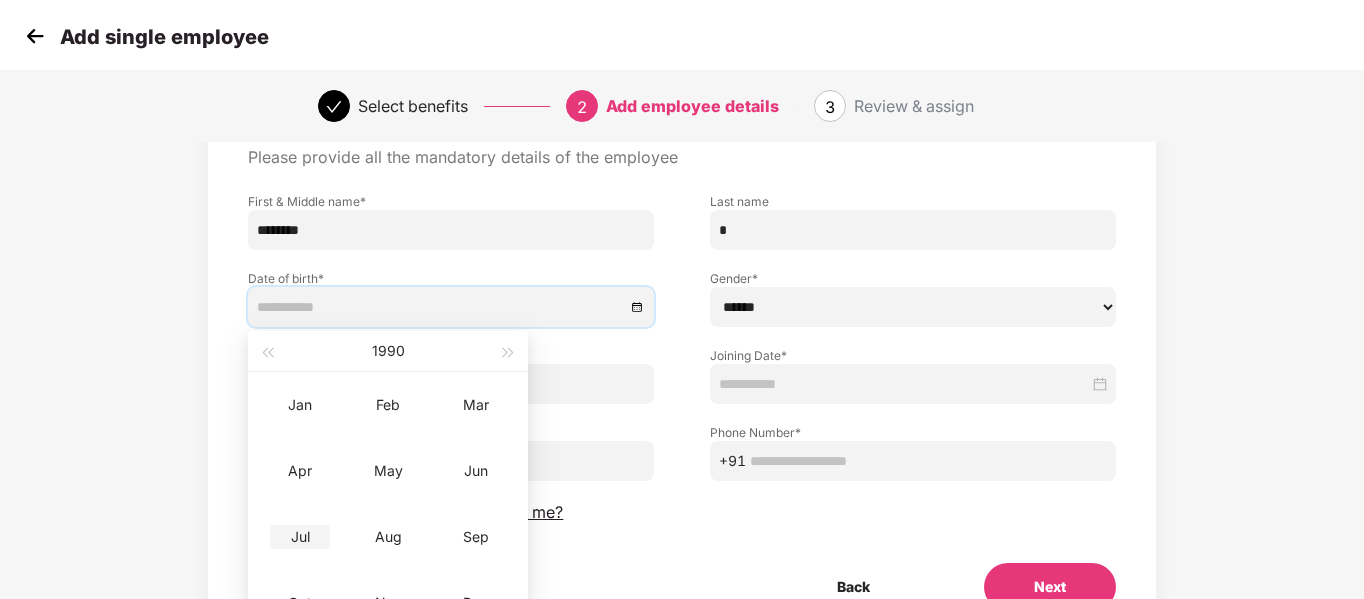 type on "**********" 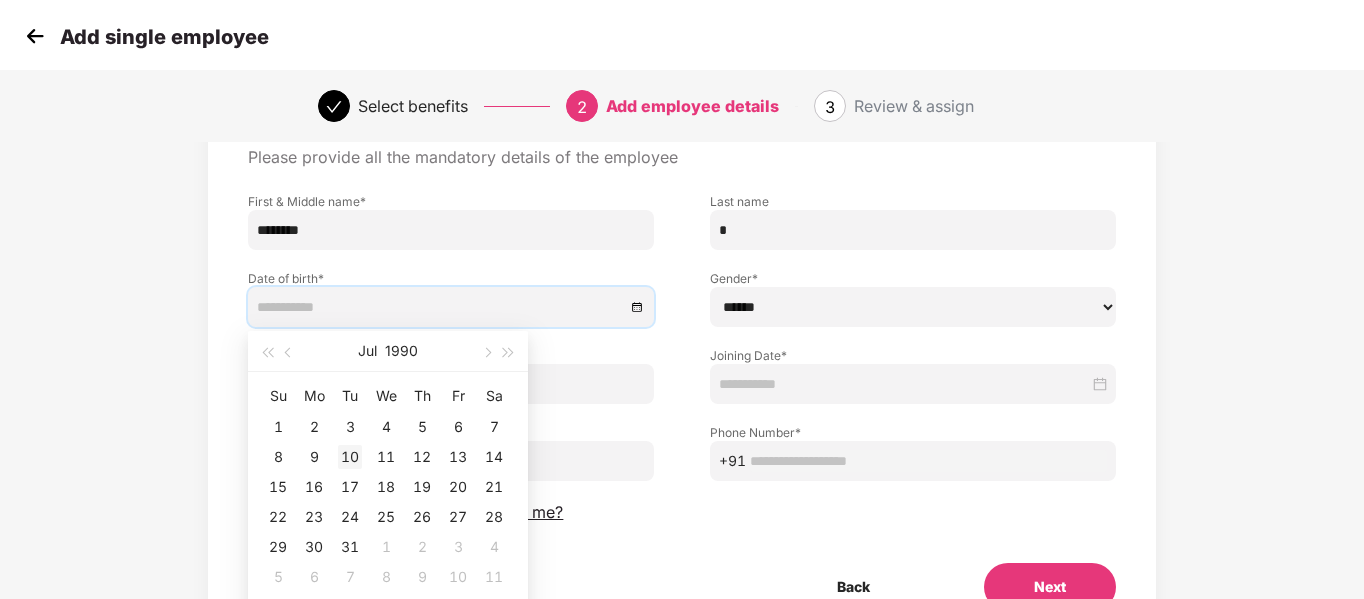 type on "**********" 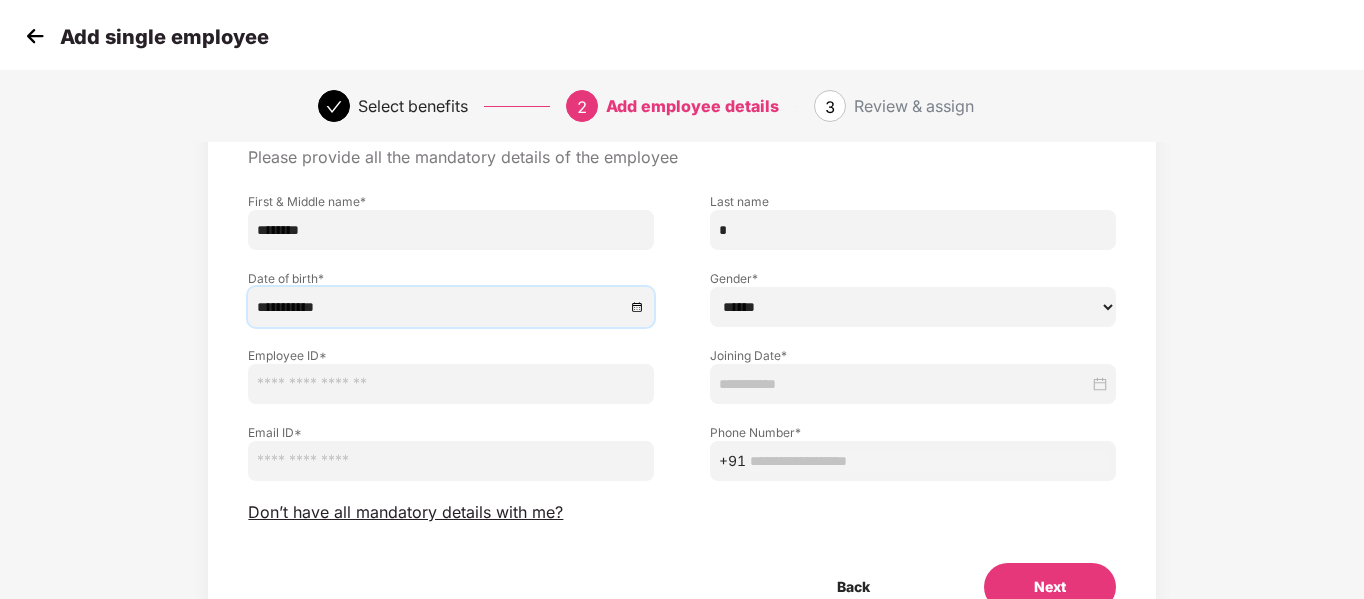 click on "****** **** ******" at bounding box center [913, 307] 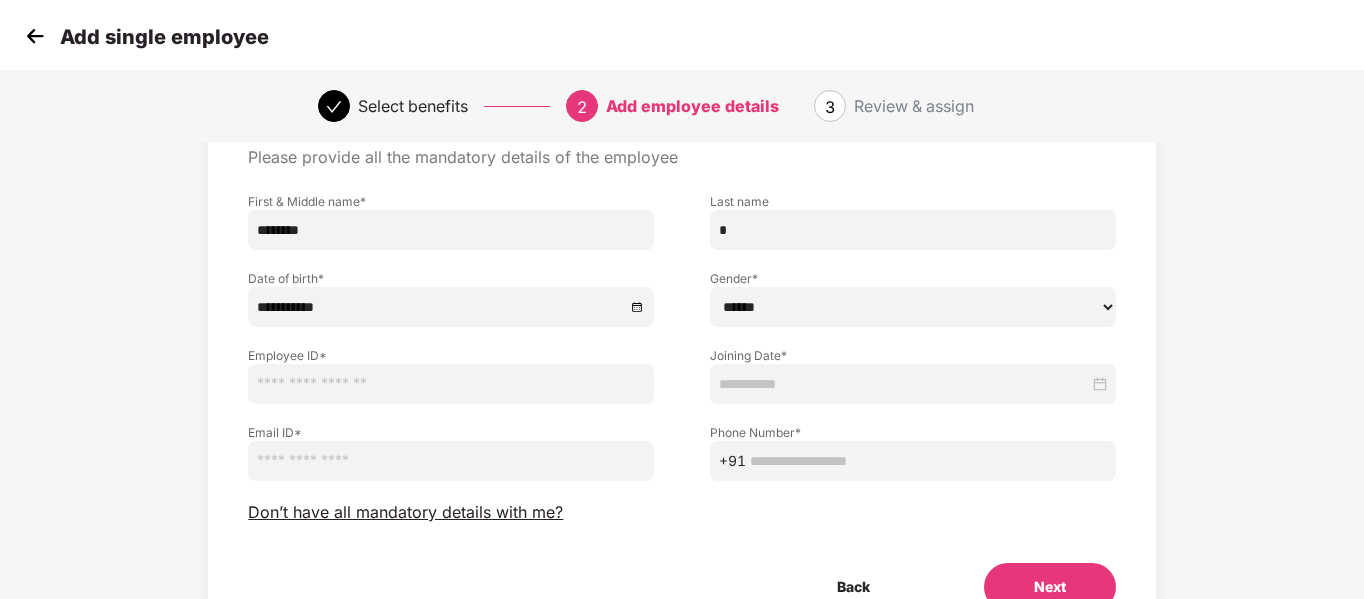 select on "******" 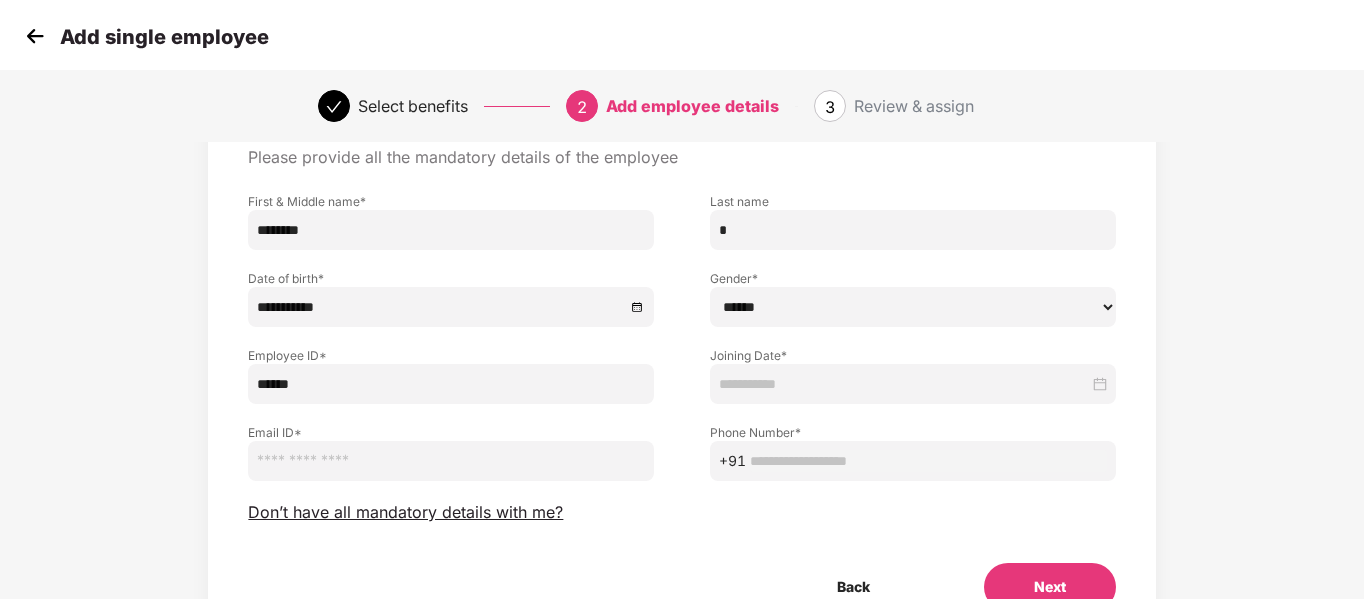 type on "******" 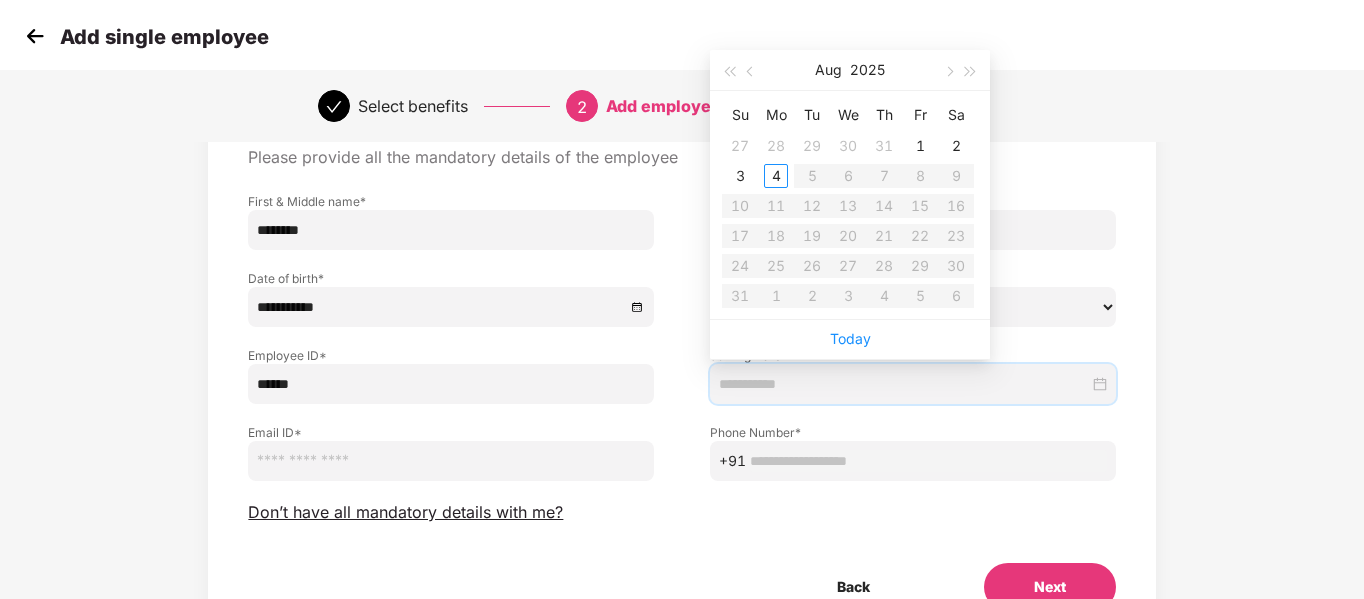 type on "**********" 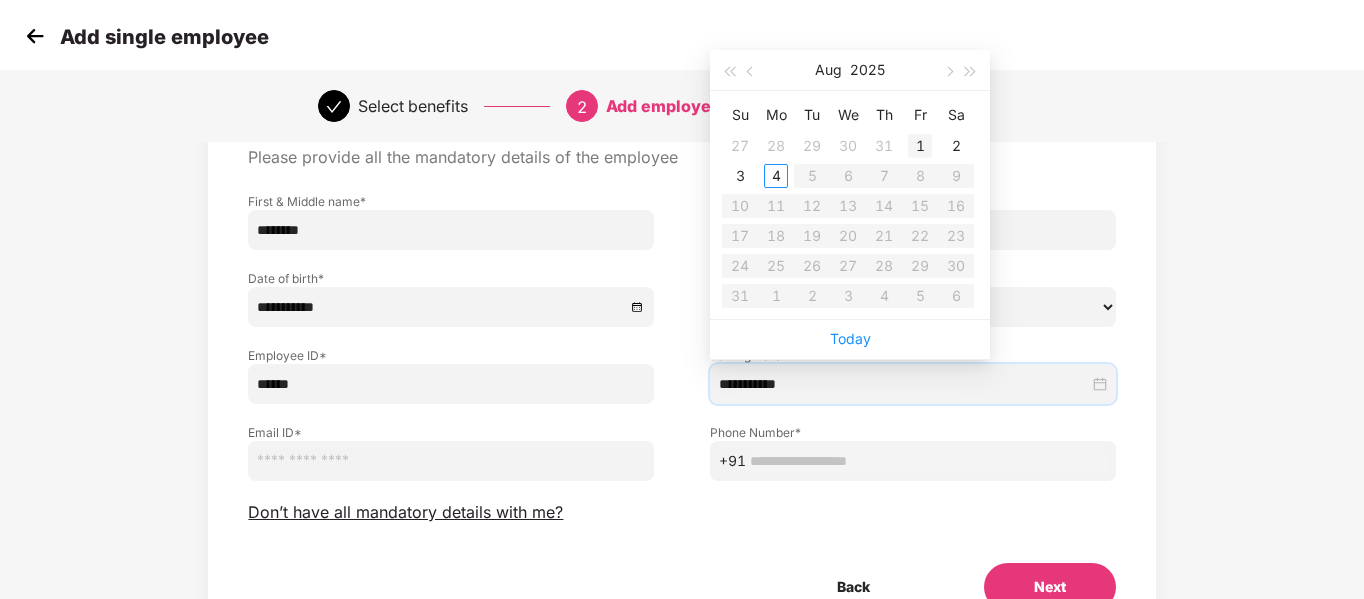 type on "**********" 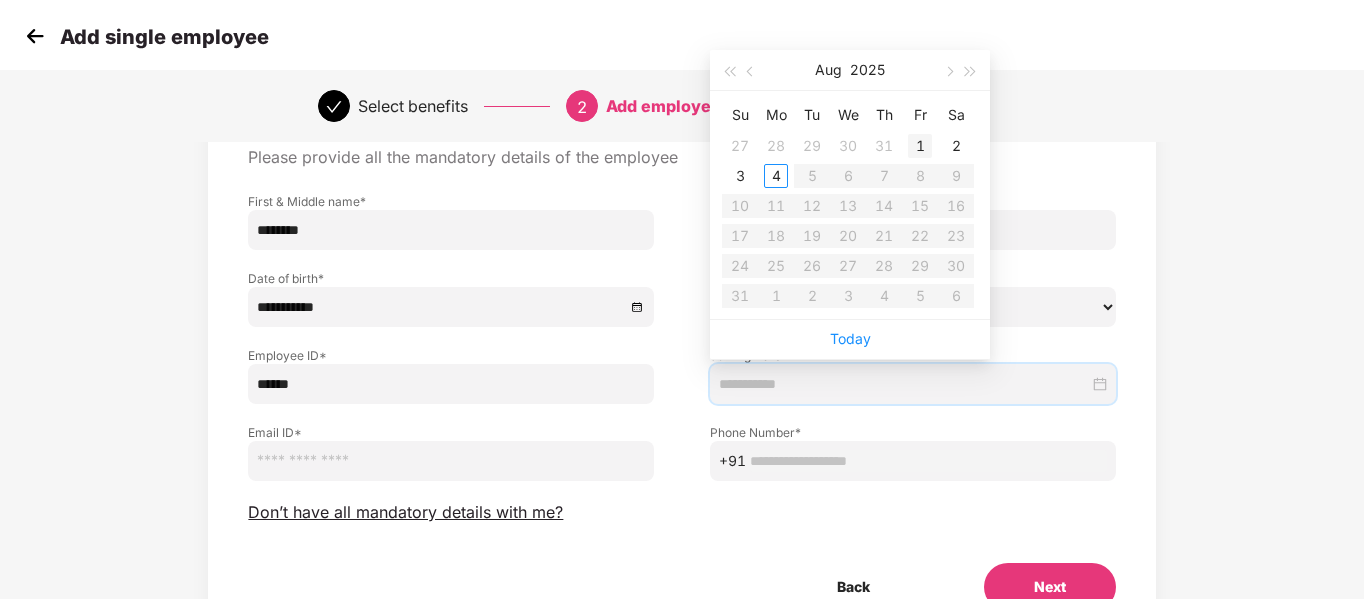 click on "1" at bounding box center (920, 146) 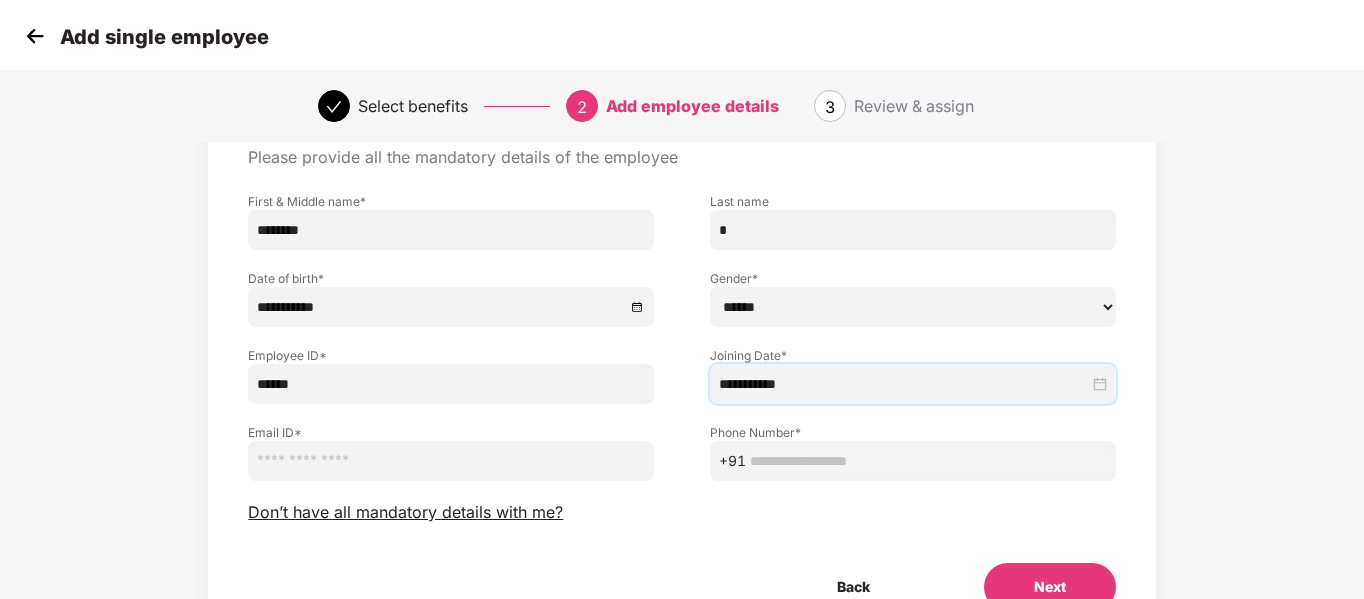 click at bounding box center [451, 461] 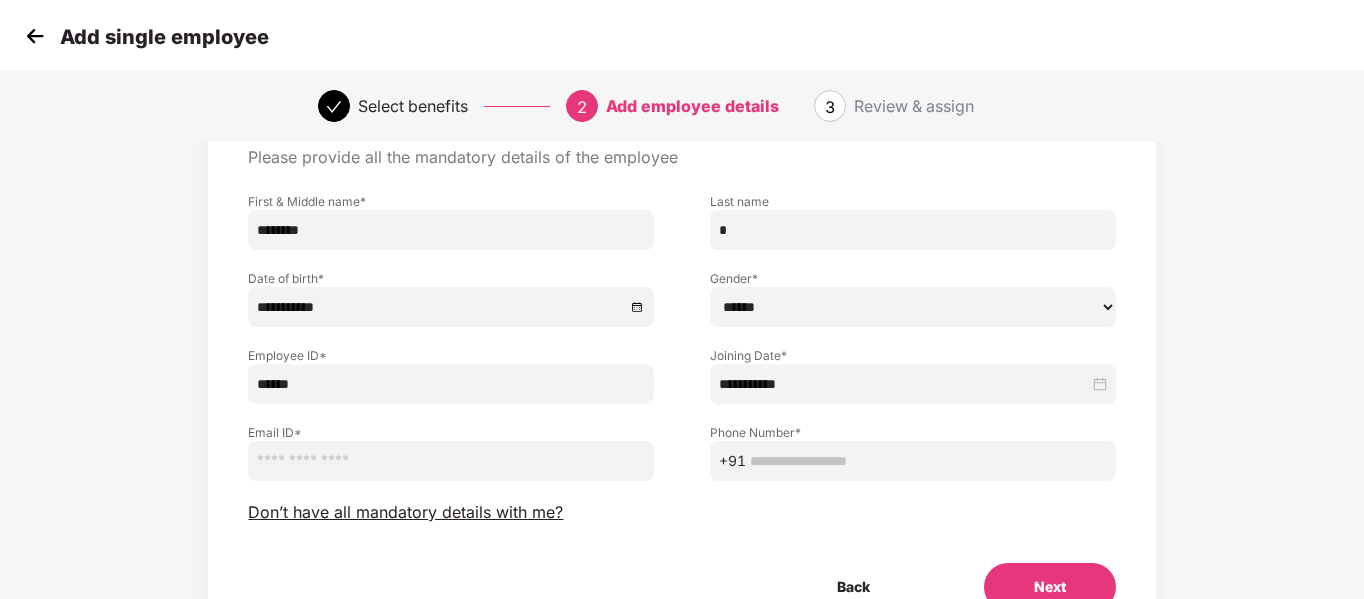 paste on "**********" 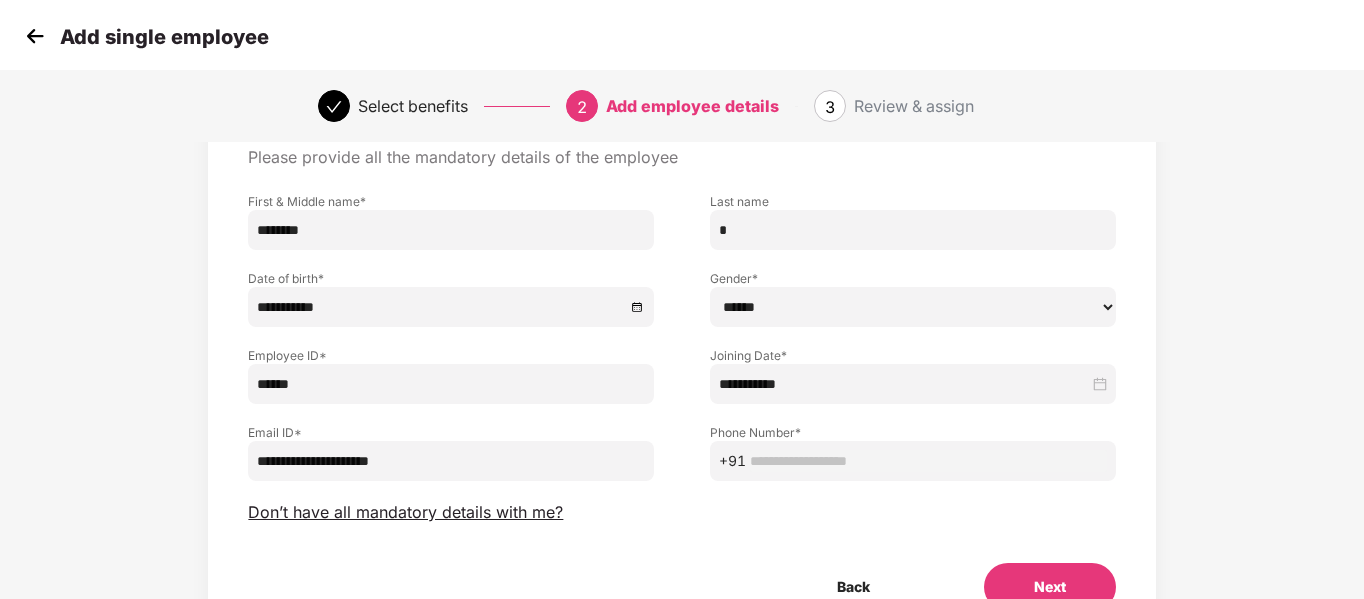 type on "**********" 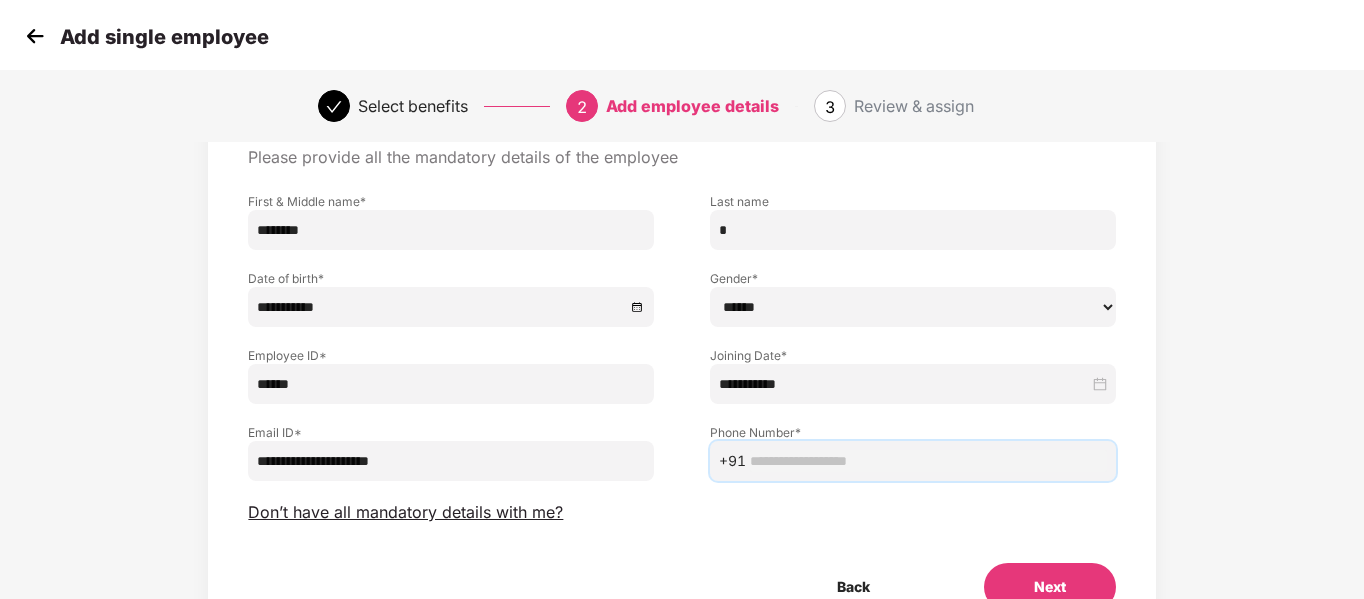 click at bounding box center (928, 461) 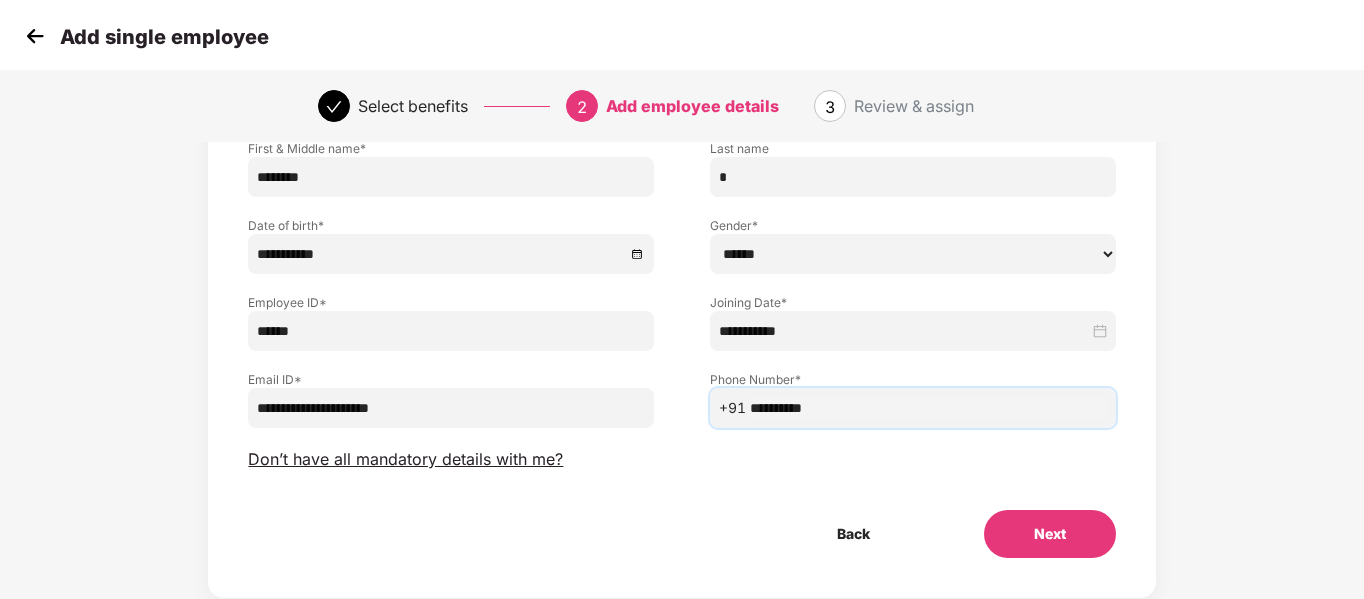 scroll, scrollTop: 202, scrollLeft: 0, axis: vertical 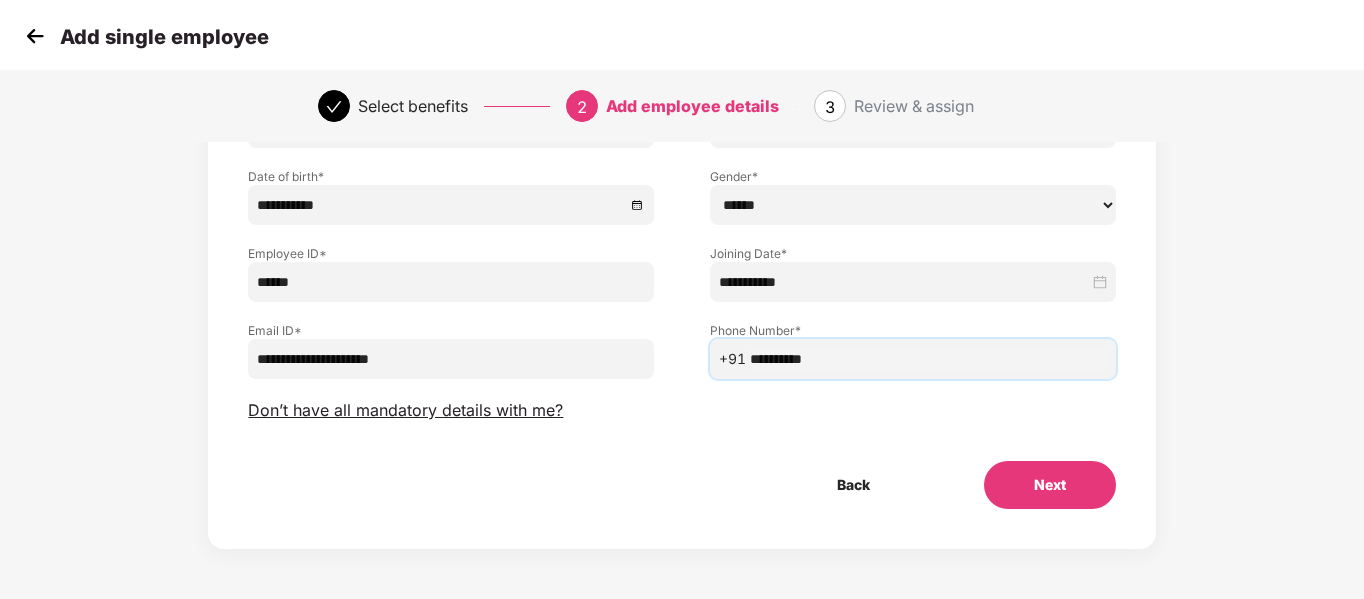 type on "**********" 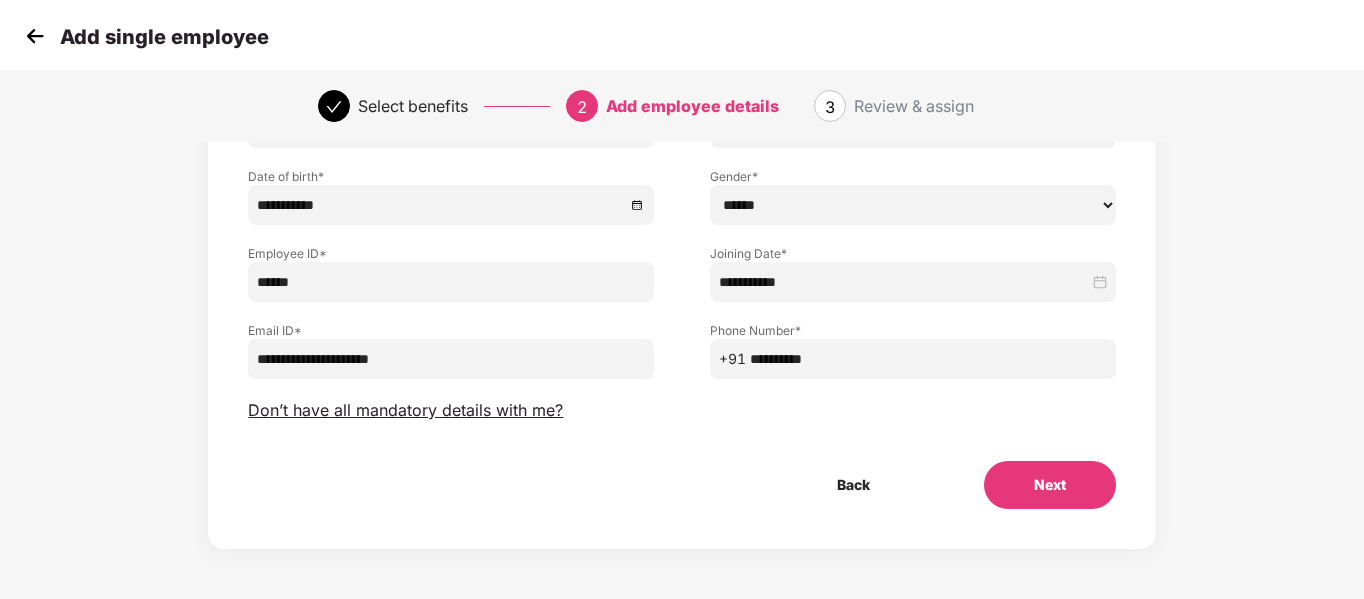 click on "**********" at bounding box center [451, 359] 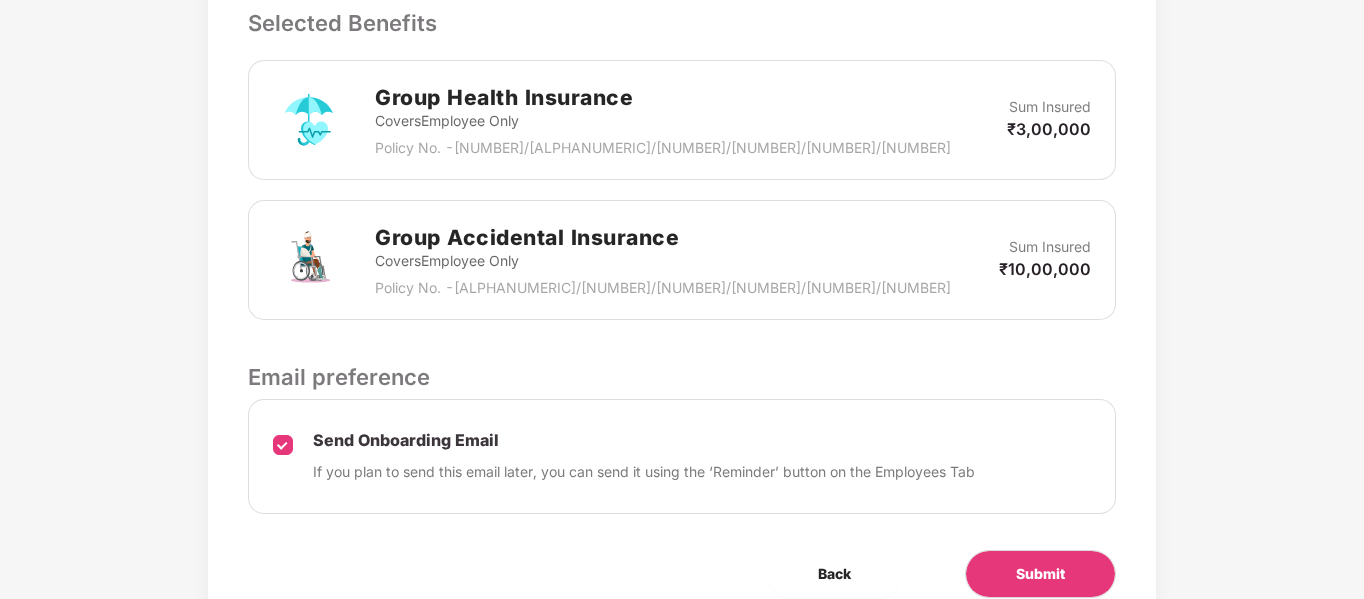 scroll, scrollTop: 788, scrollLeft: 0, axis: vertical 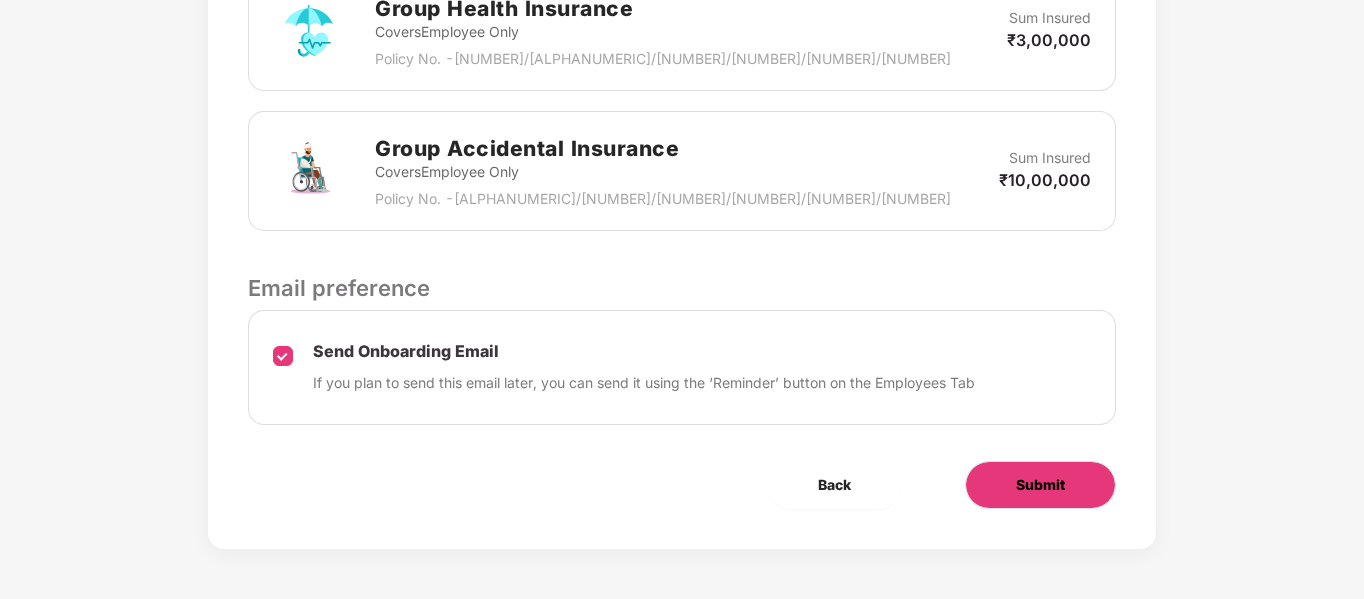 click on "Submit" at bounding box center (1040, 485) 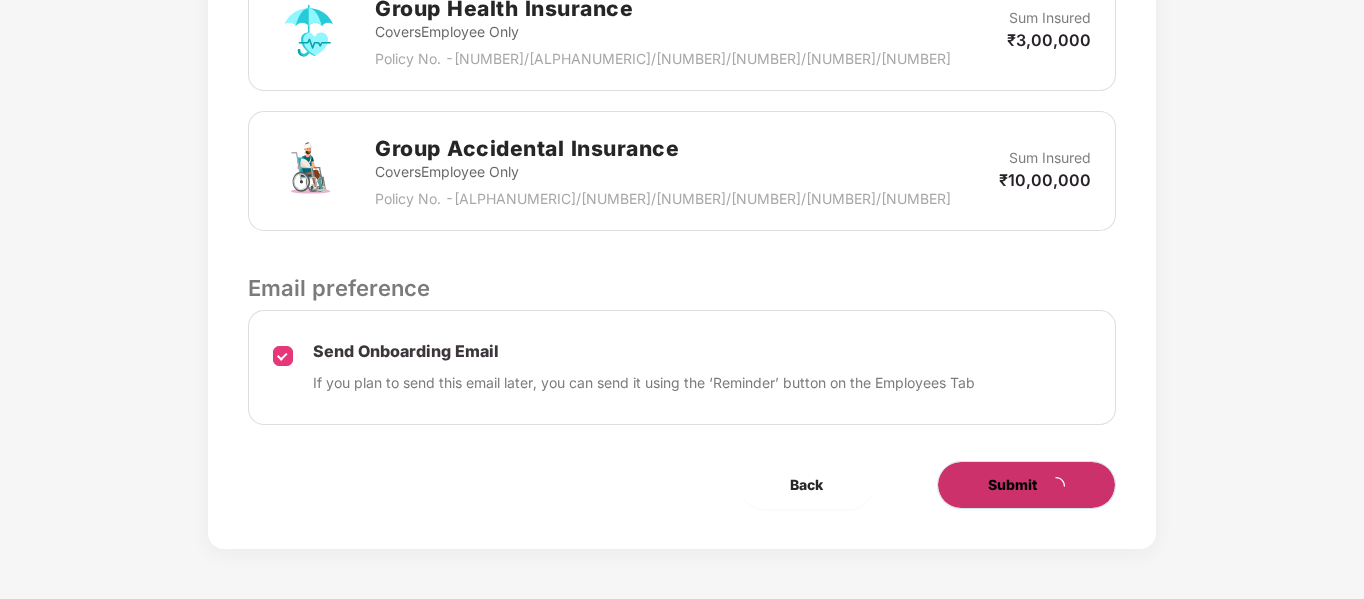 scroll, scrollTop: 0, scrollLeft: 0, axis: both 